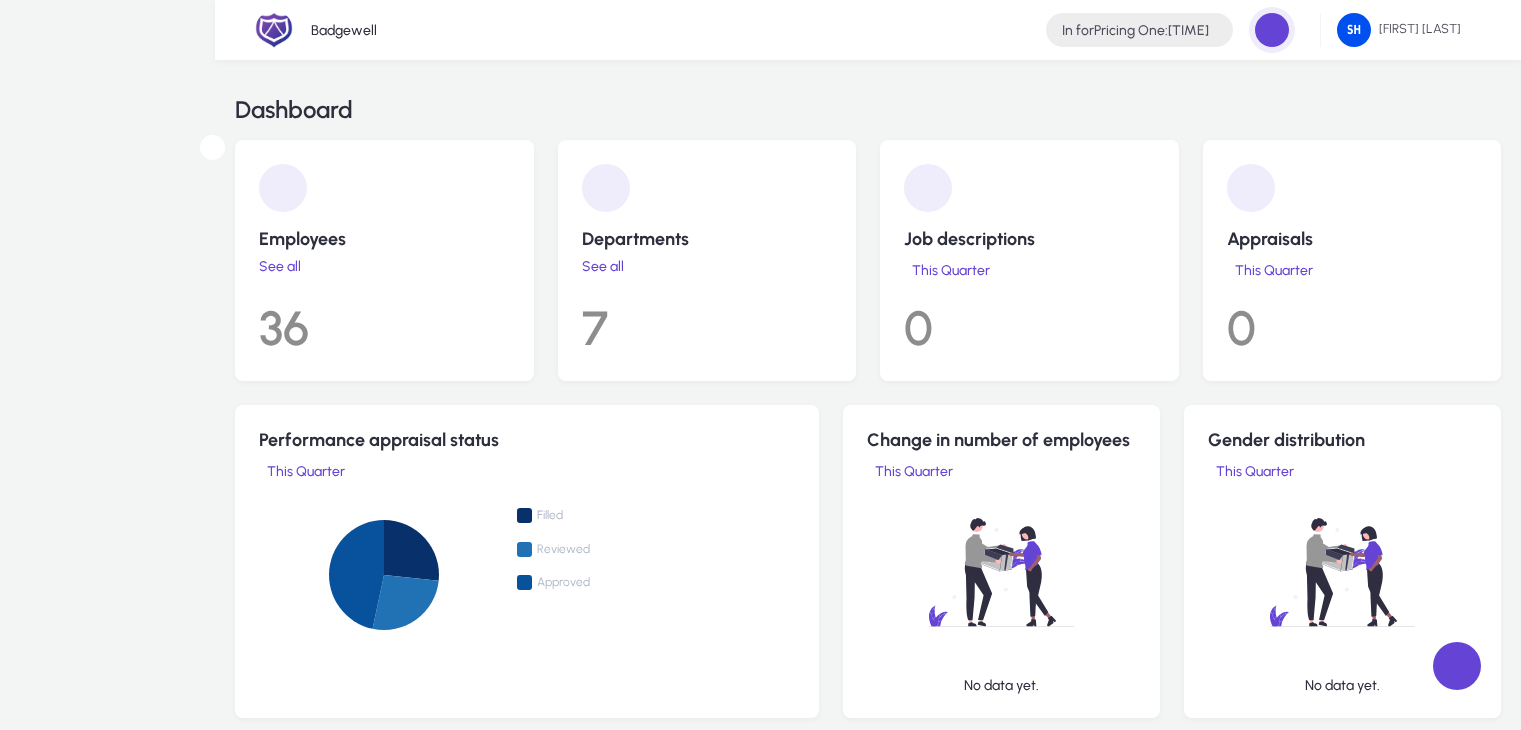 scroll, scrollTop: 224, scrollLeft: 0, axis: vertical 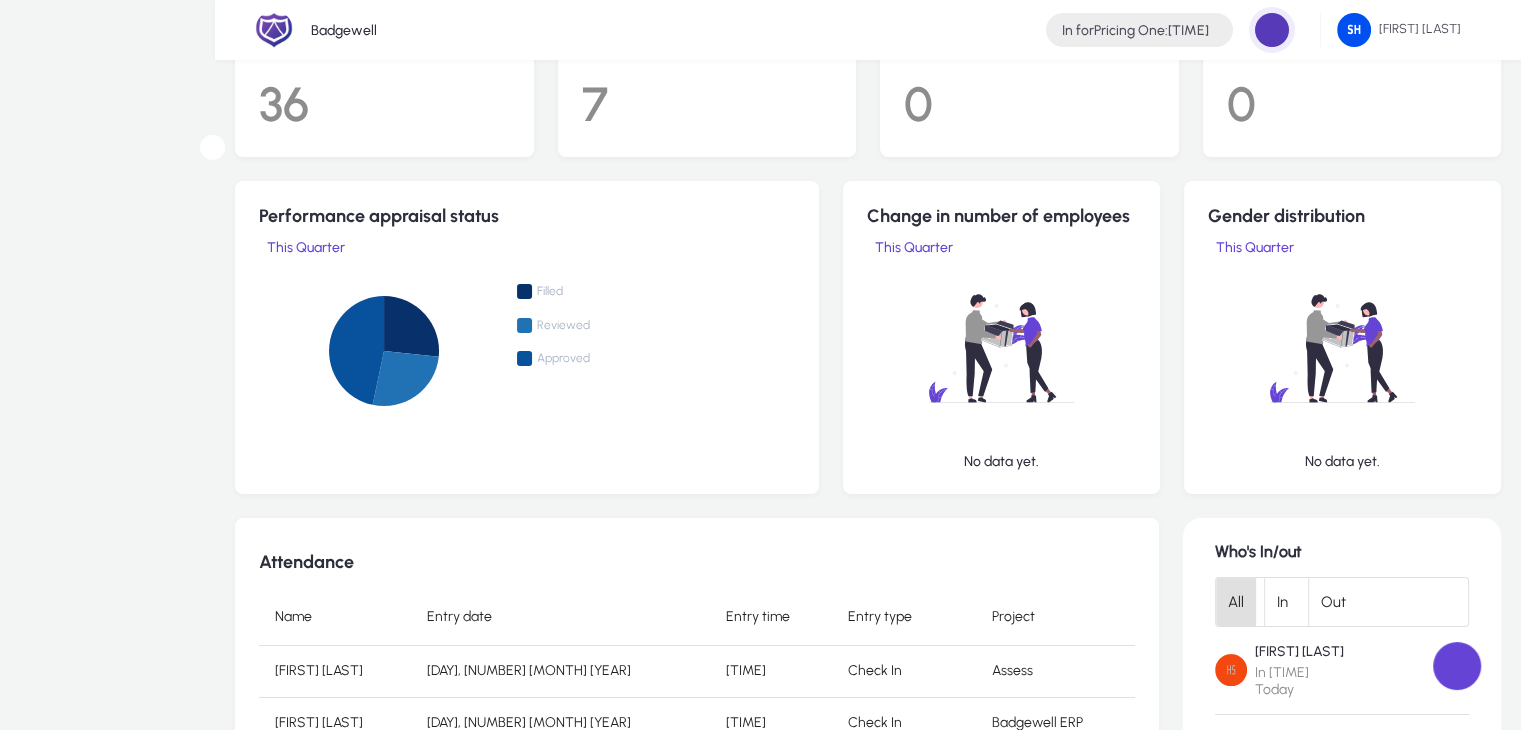 click at bounding box center [1272, 30] 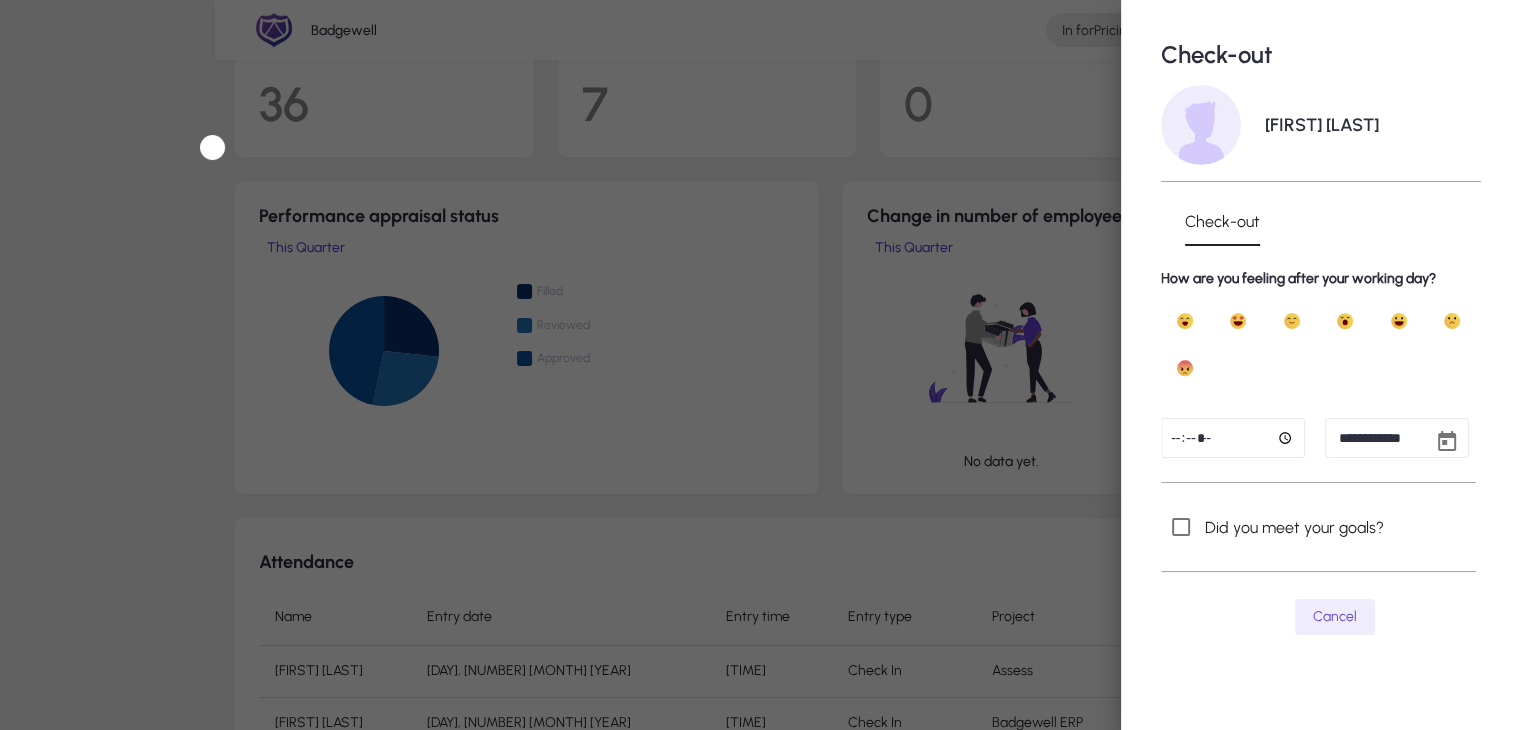 click at bounding box center [1233, 438] 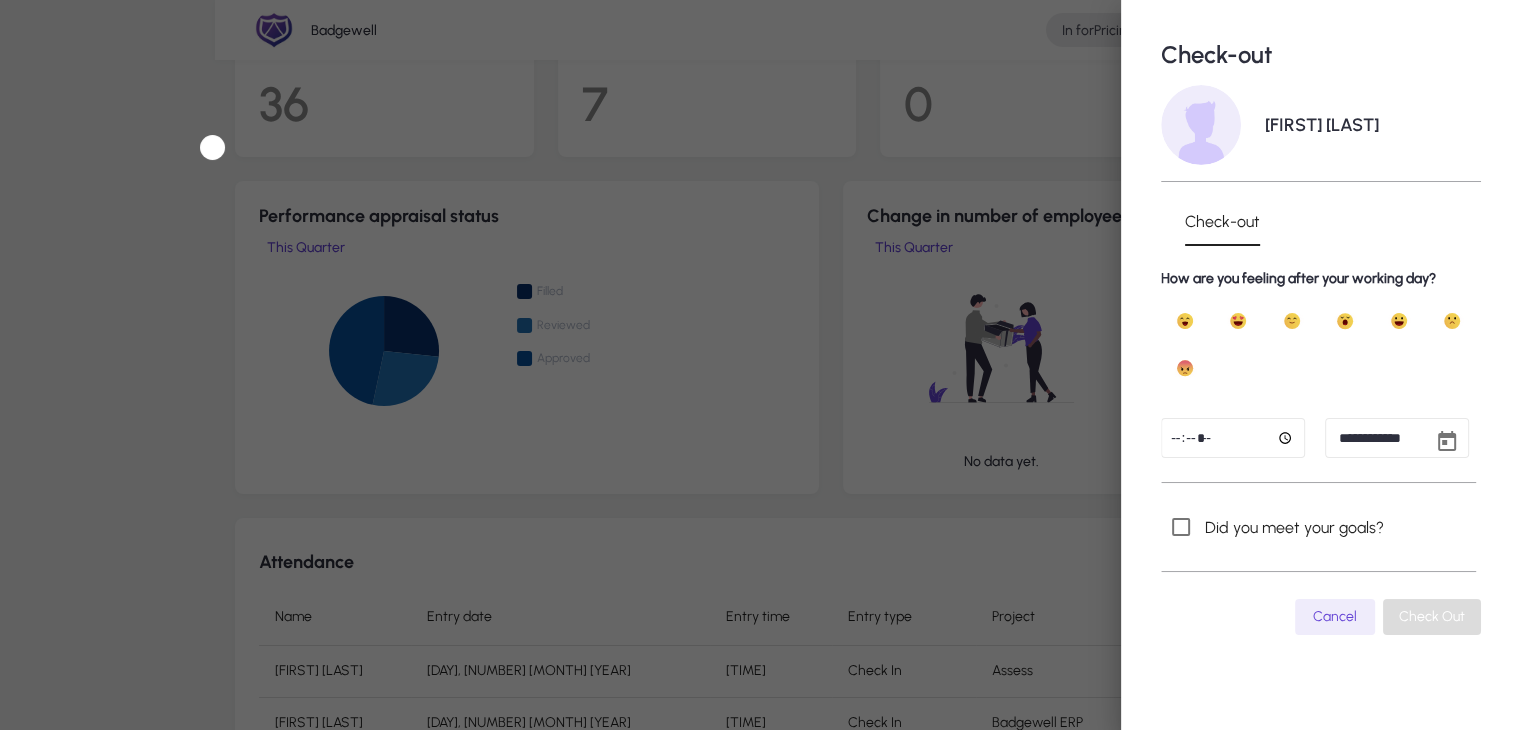 click on "Check Out" at bounding box center [1432, 616] 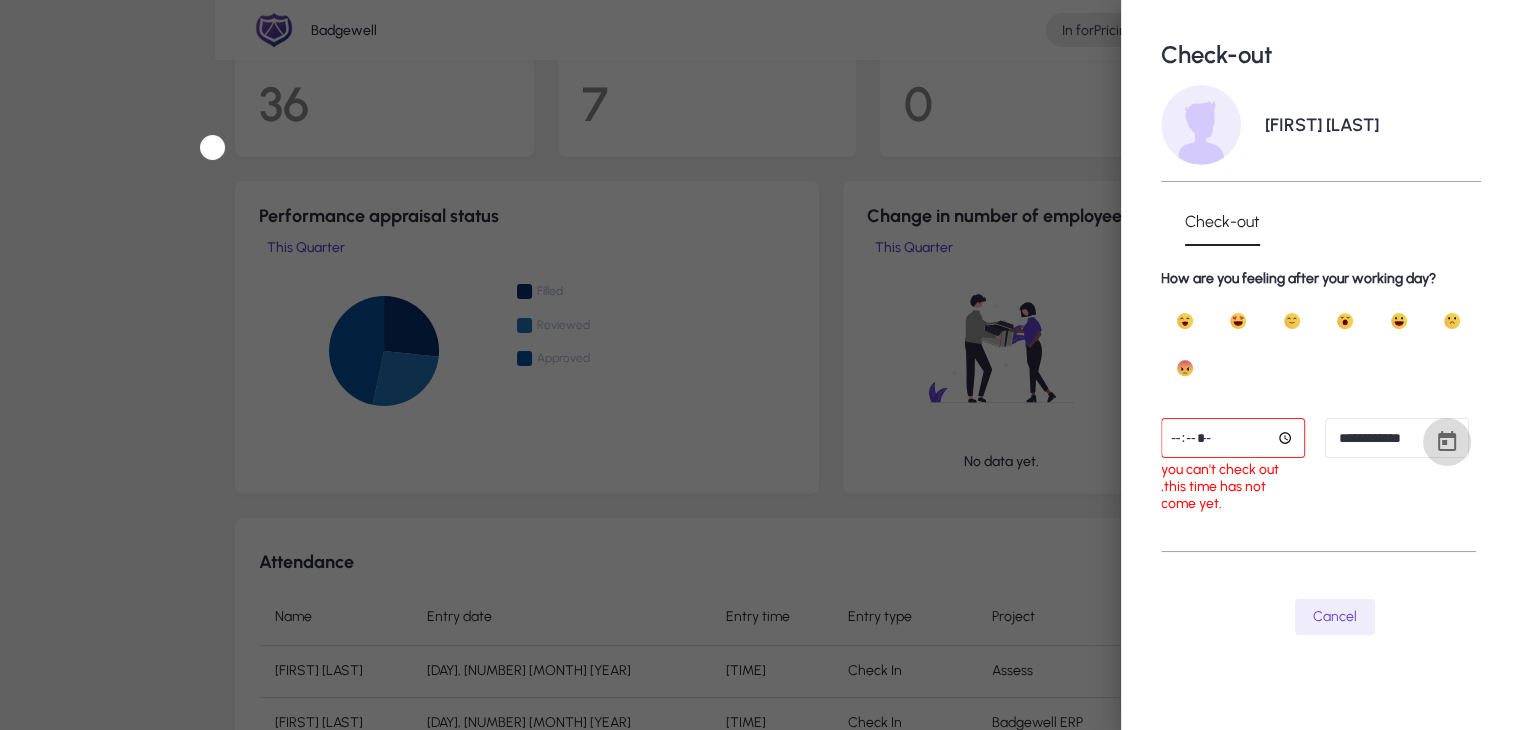 click at bounding box center (1447, 442) 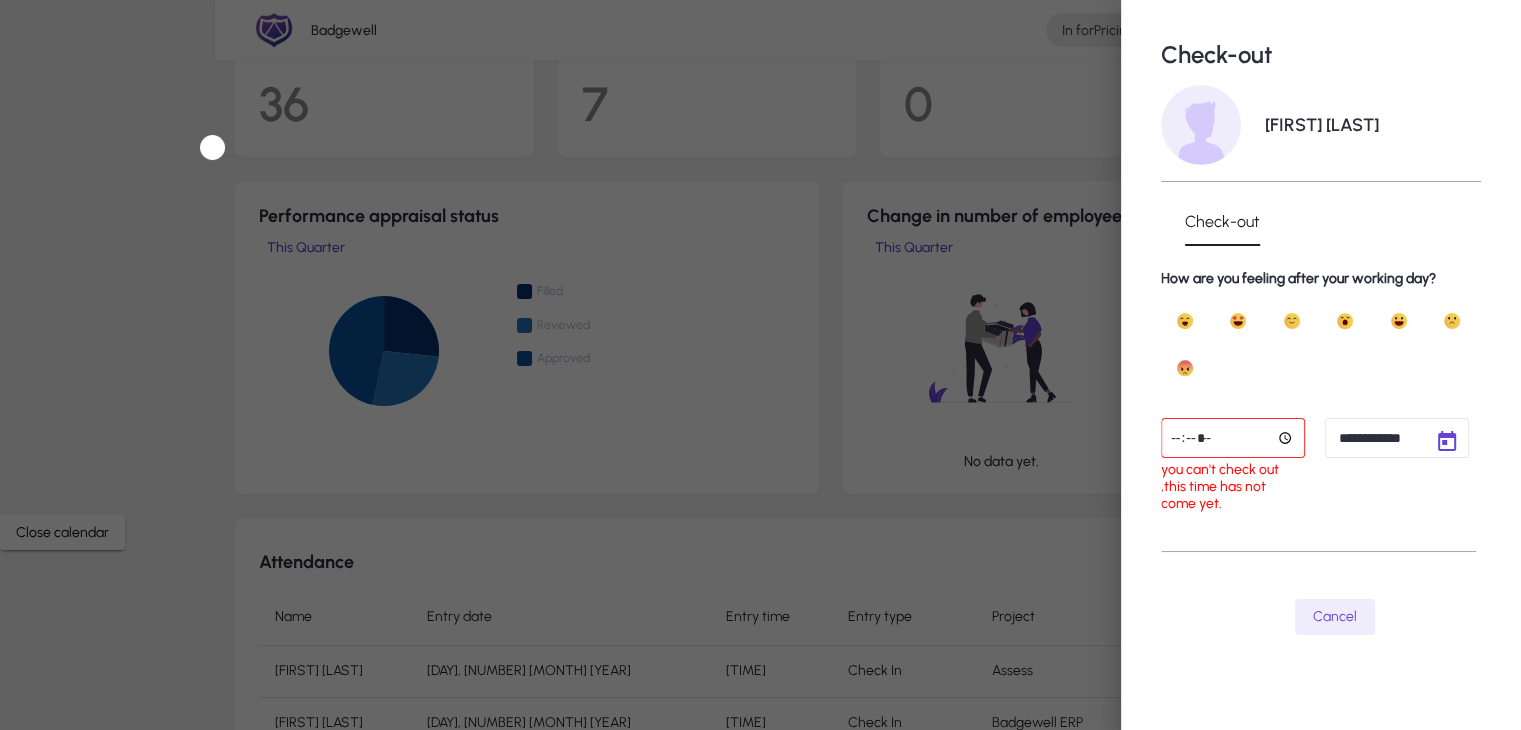 click on "7" at bounding box center [79, 1048] 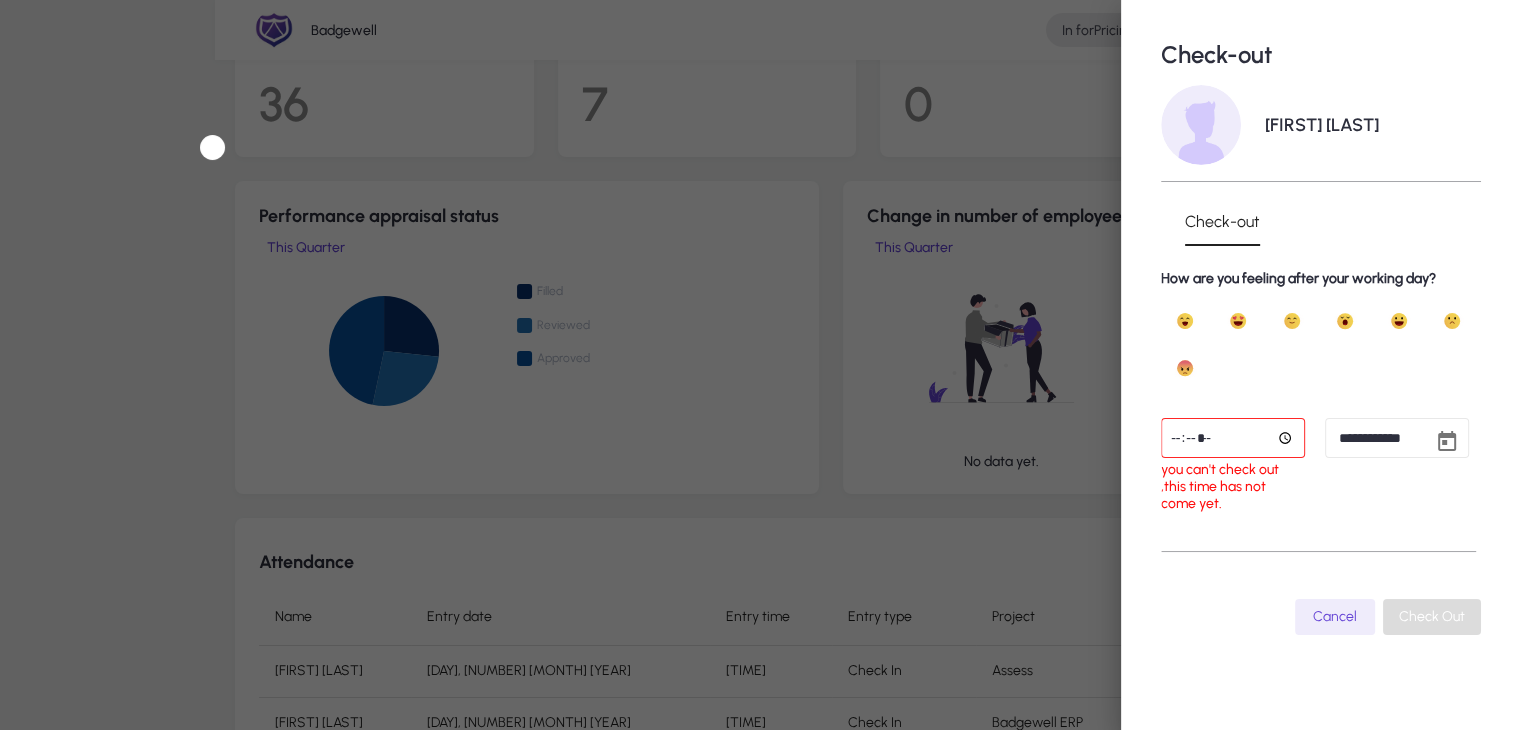 click on "Check Out" at bounding box center (1432, 616) 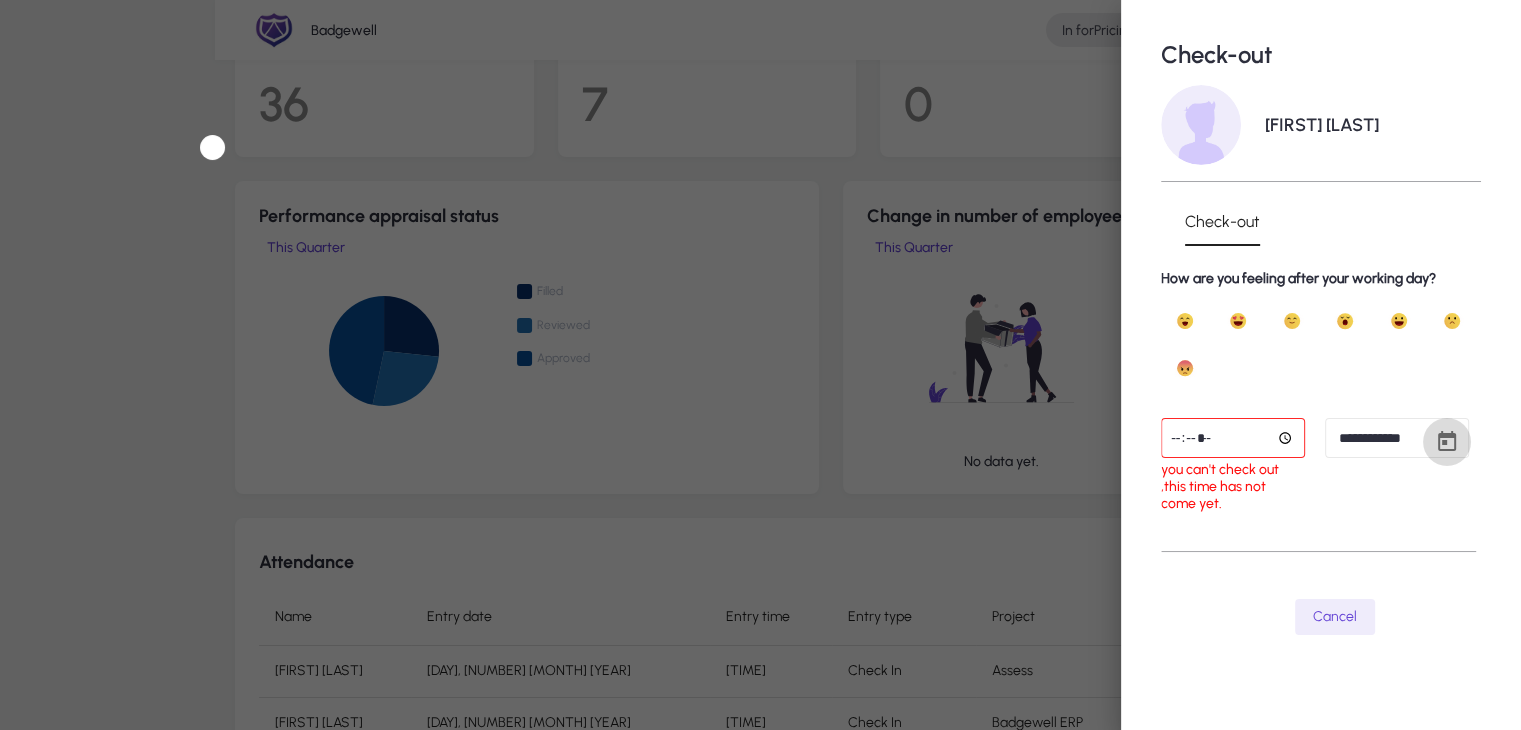 click at bounding box center (1447, 442) 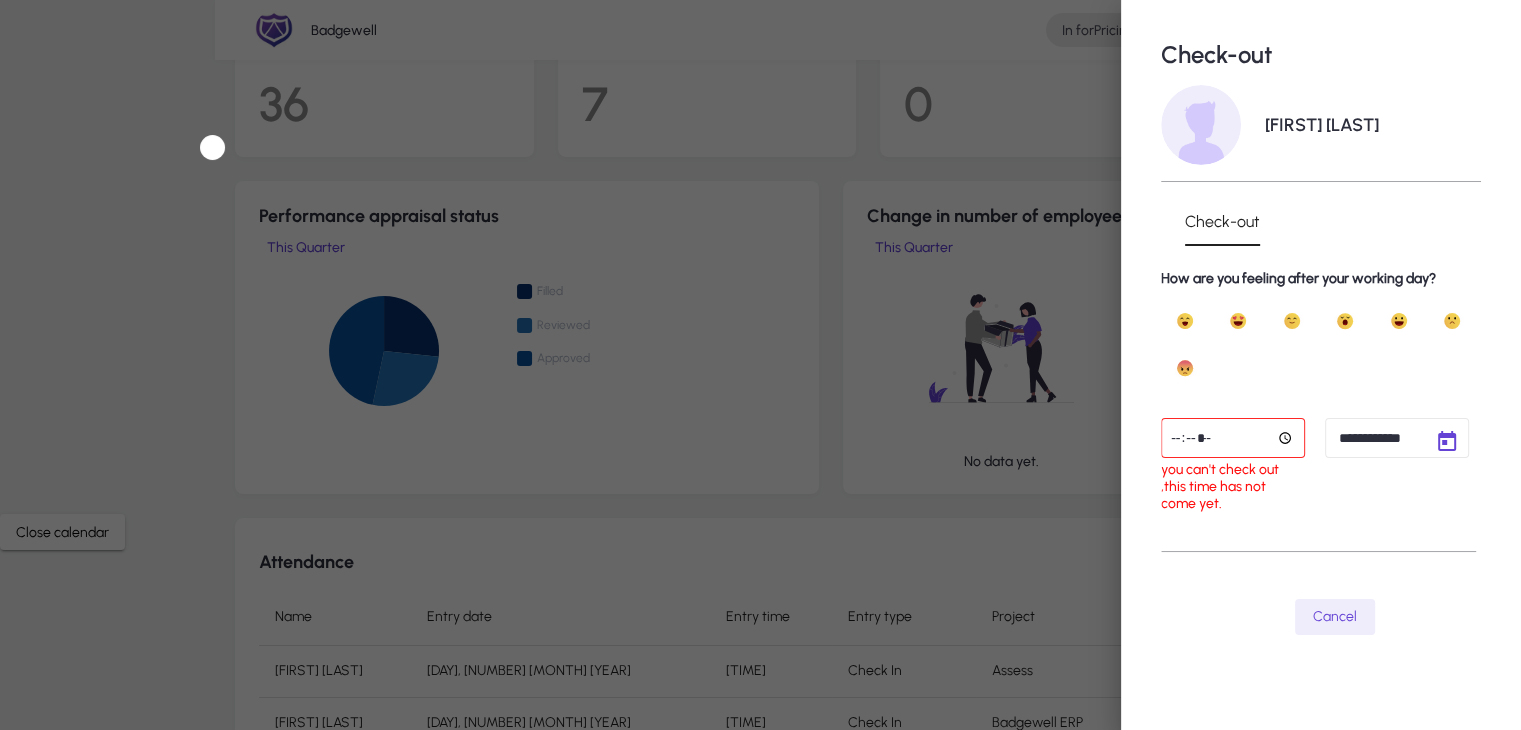 click at bounding box center [760, 810] 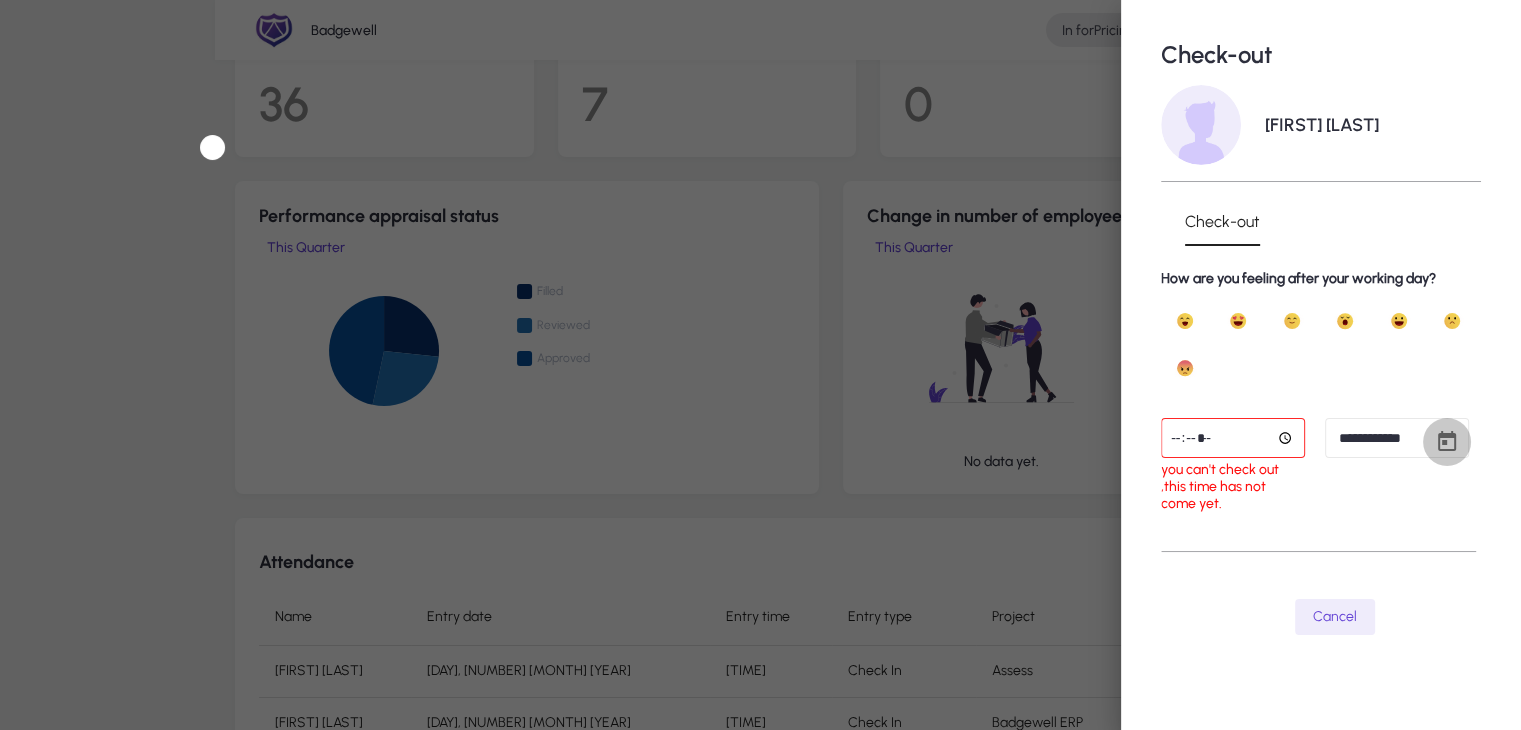 click at bounding box center [1447, 442] 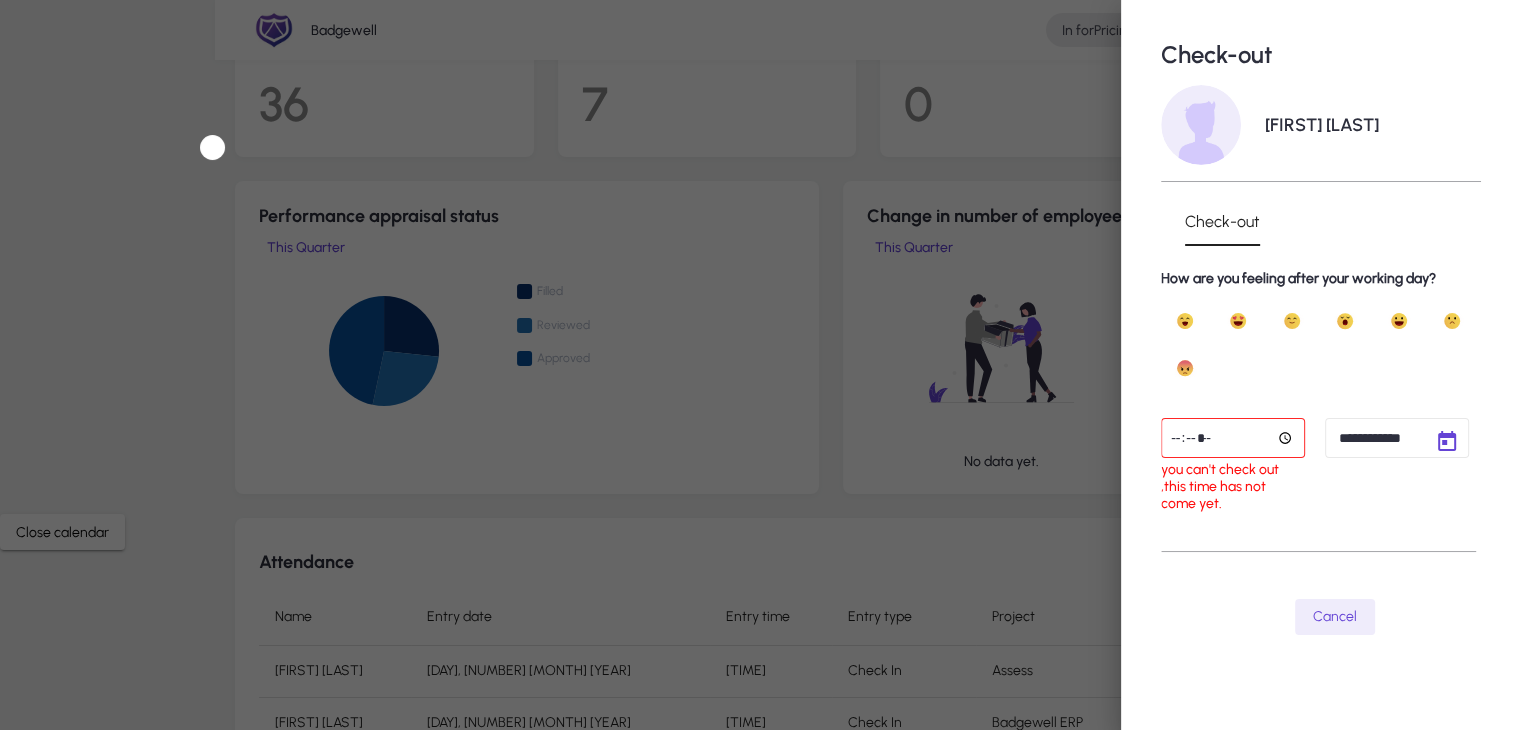 click on "7" at bounding box center (79, 1048) 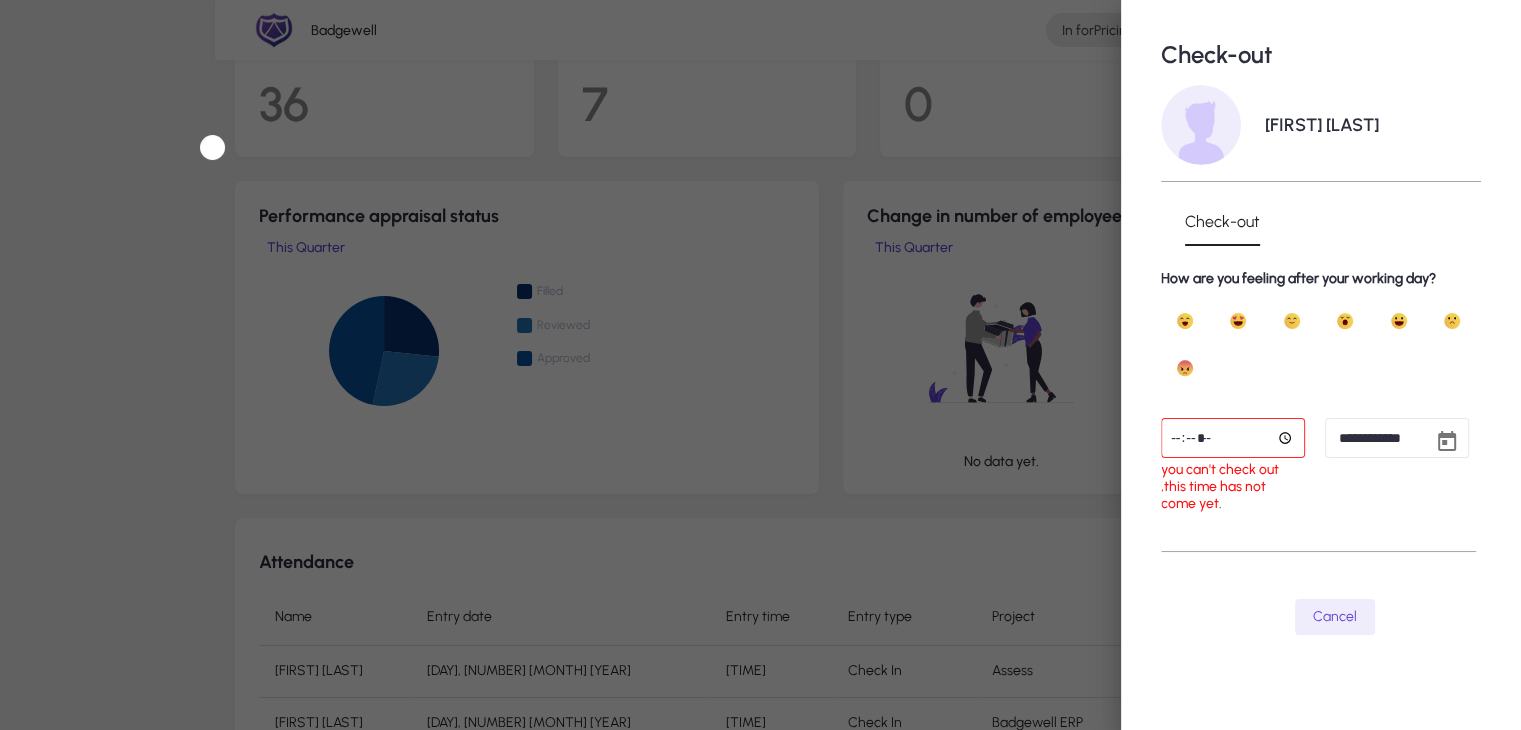 click on "**********" at bounding box center (1318, 472) 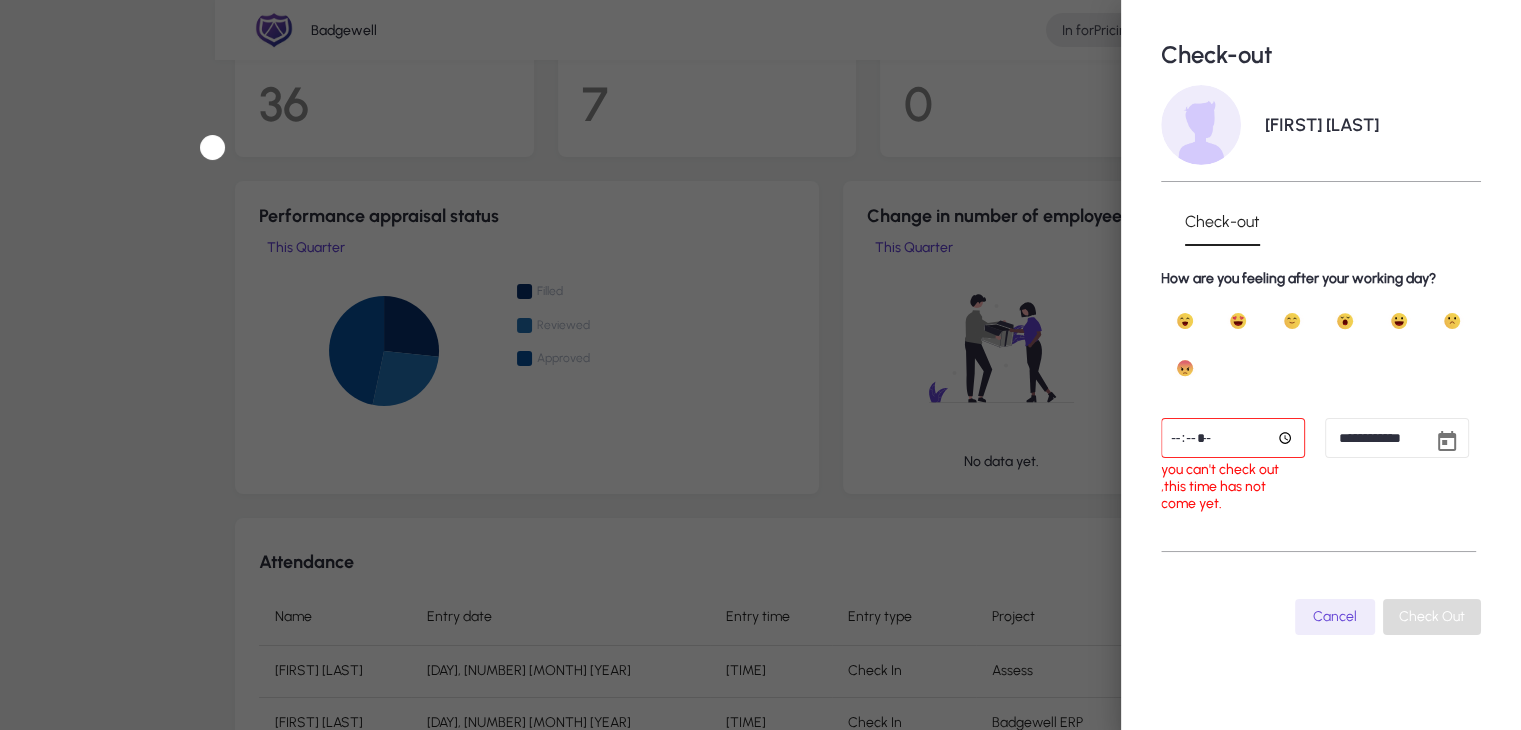 click on "Check Out" at bounding box center (1432, 616) 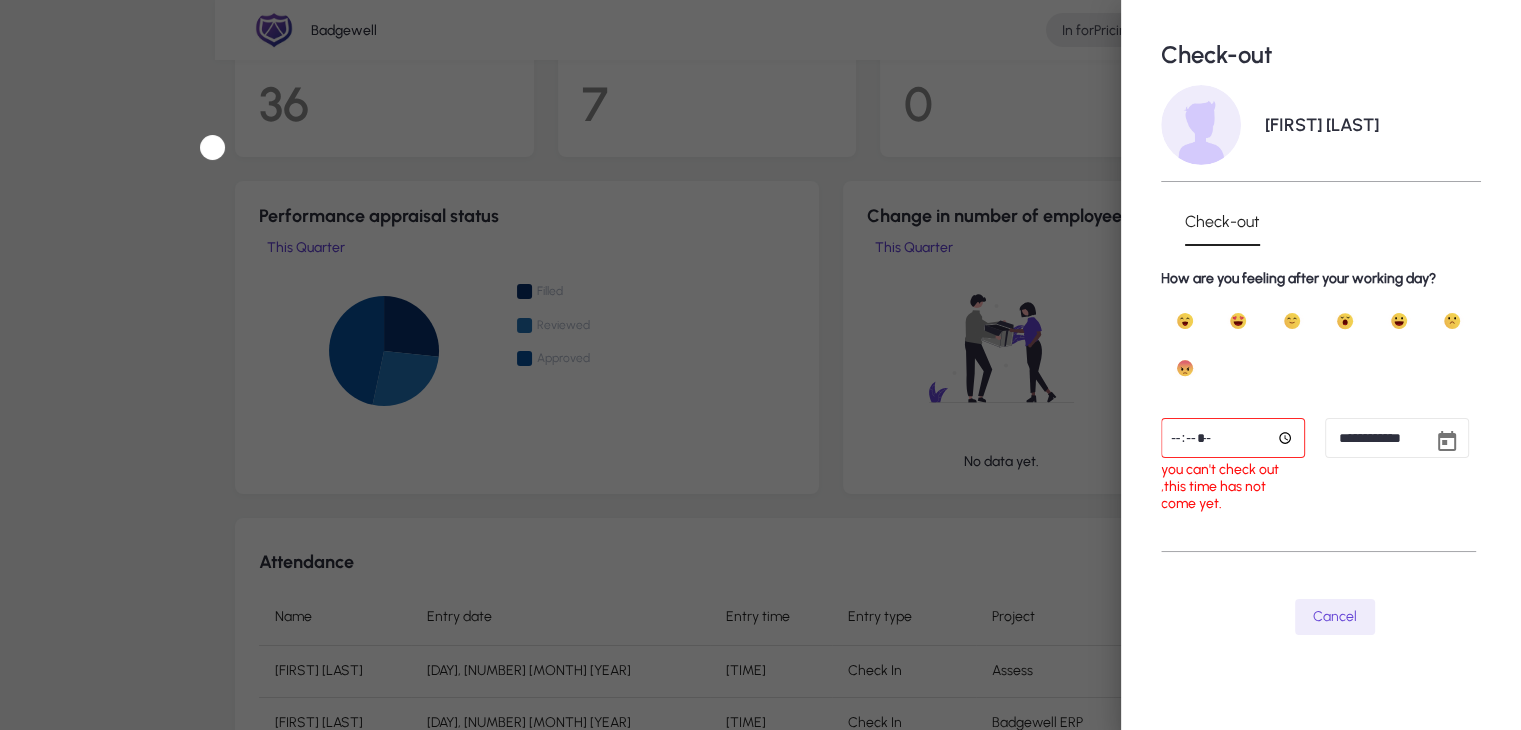 click on "*****" at bounding box center [1233, 438] 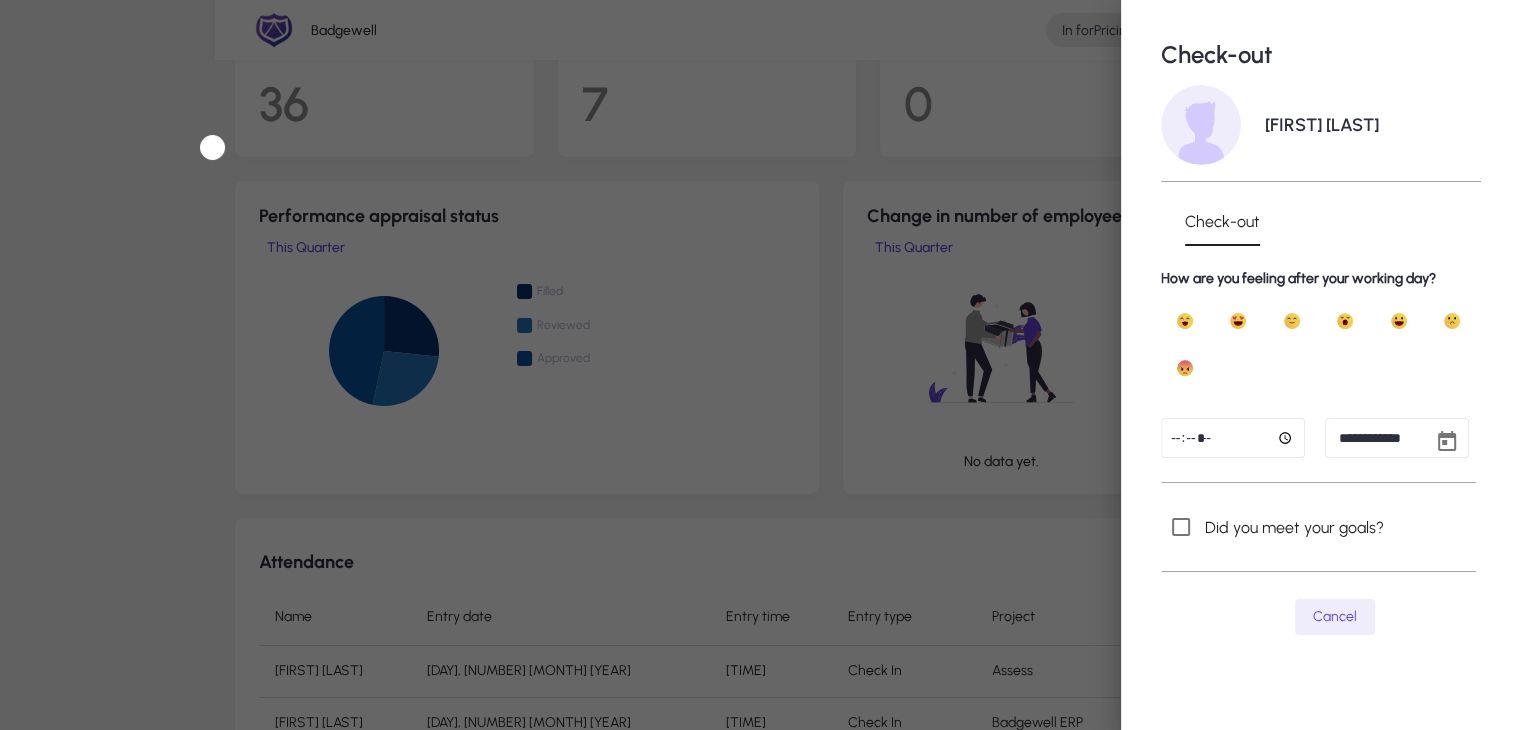 type on "*****" 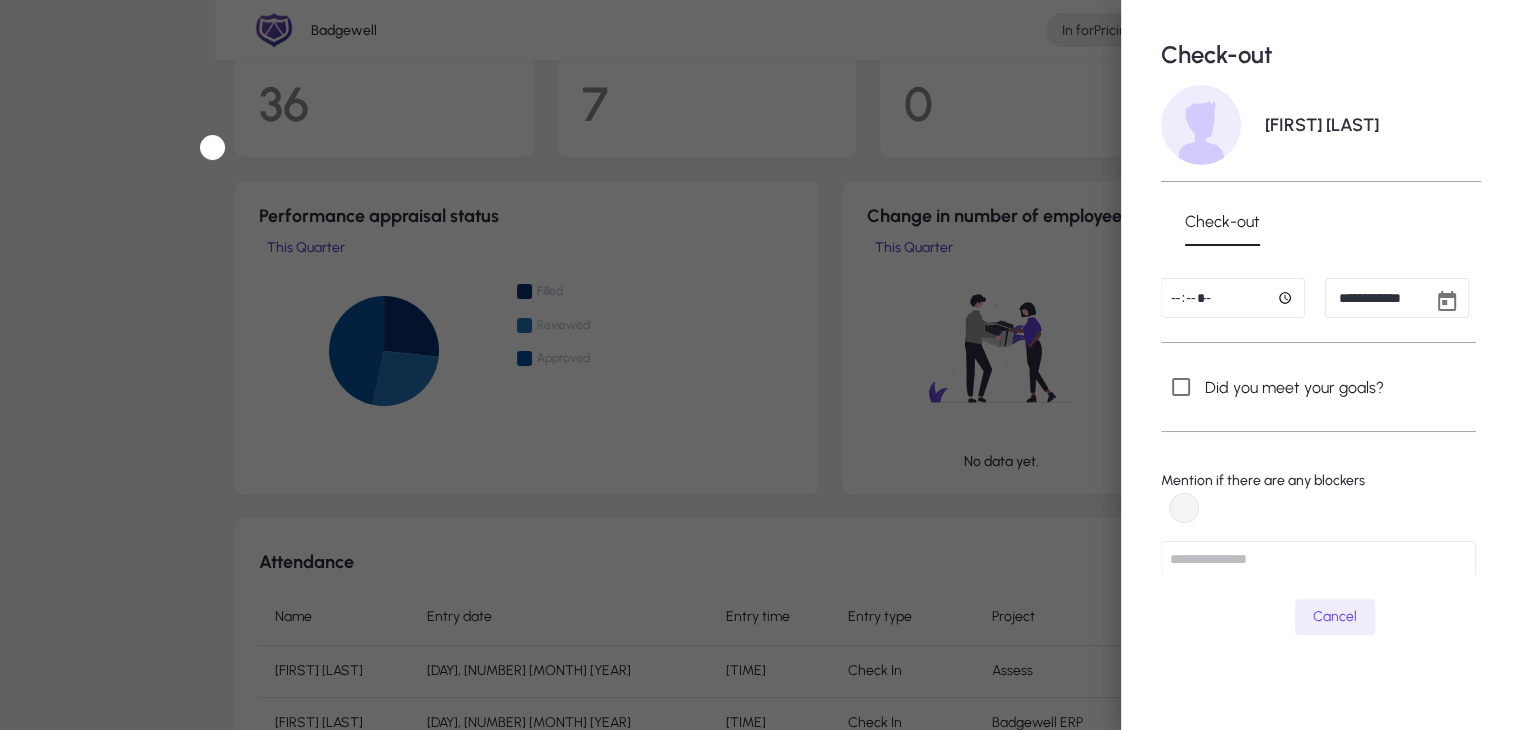 scroll, scrollTop: 0, scrollLeft: 0, axis: both 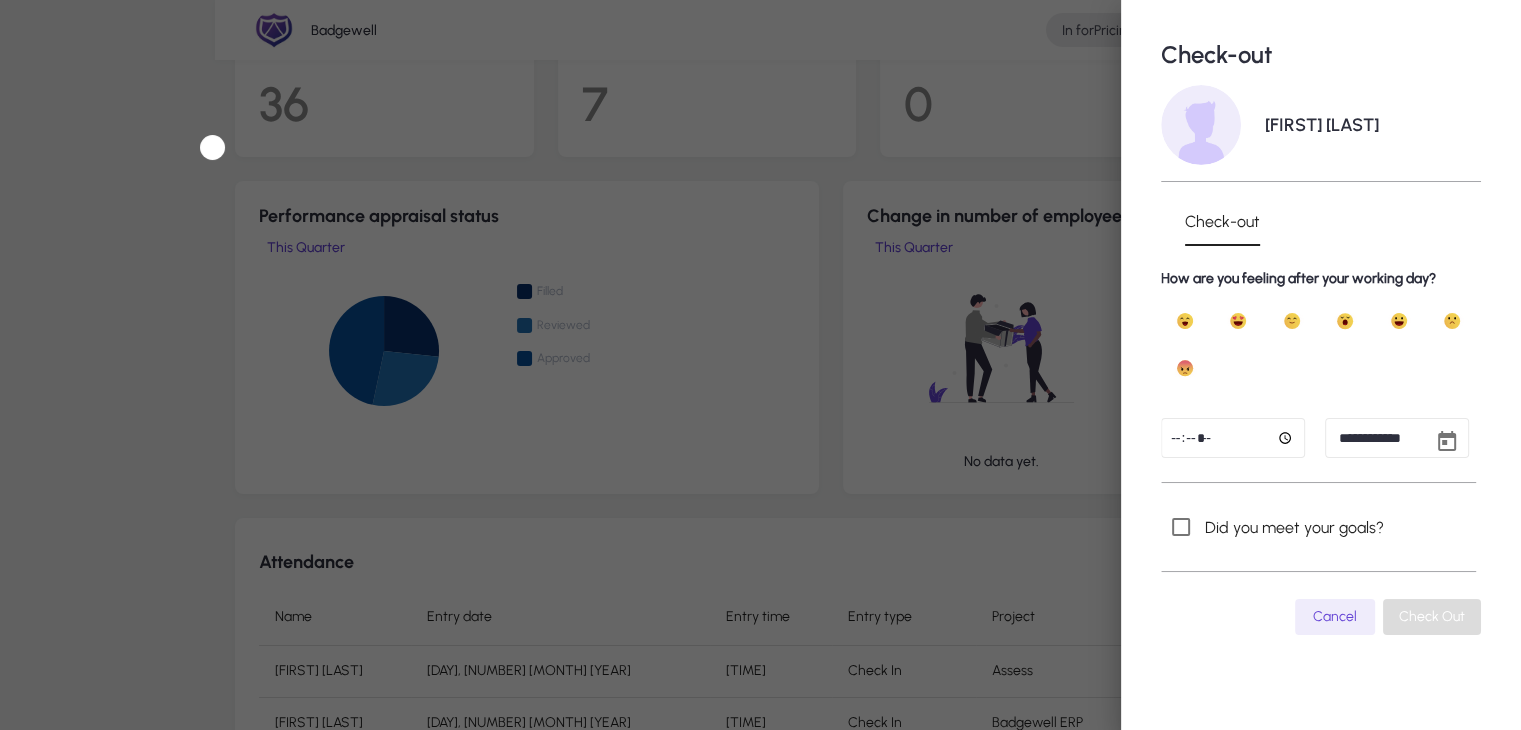 click on "Check Out" at bounding box center (1432, 616) 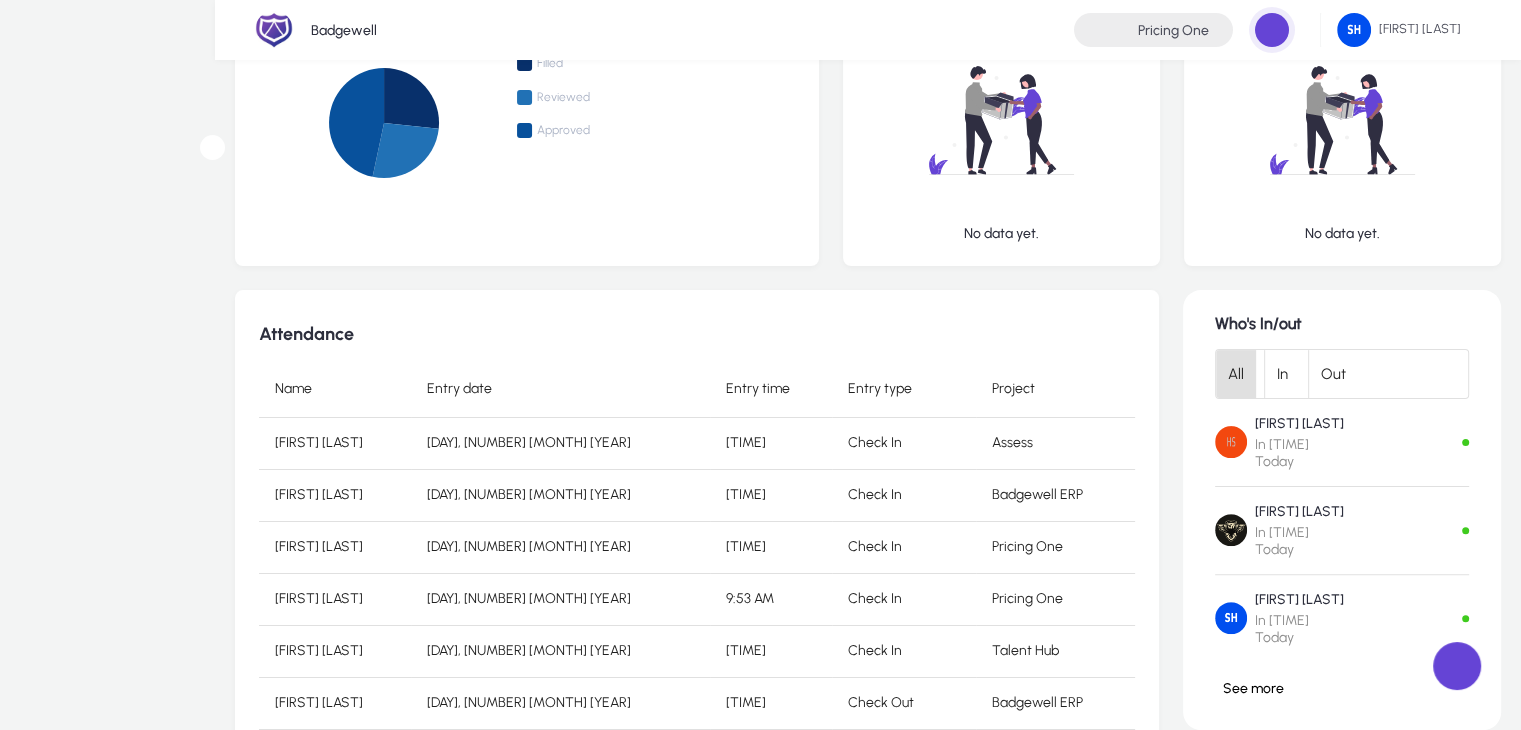 scroll, scrollTop: 459, scrollLeft: 0, axis: vertical 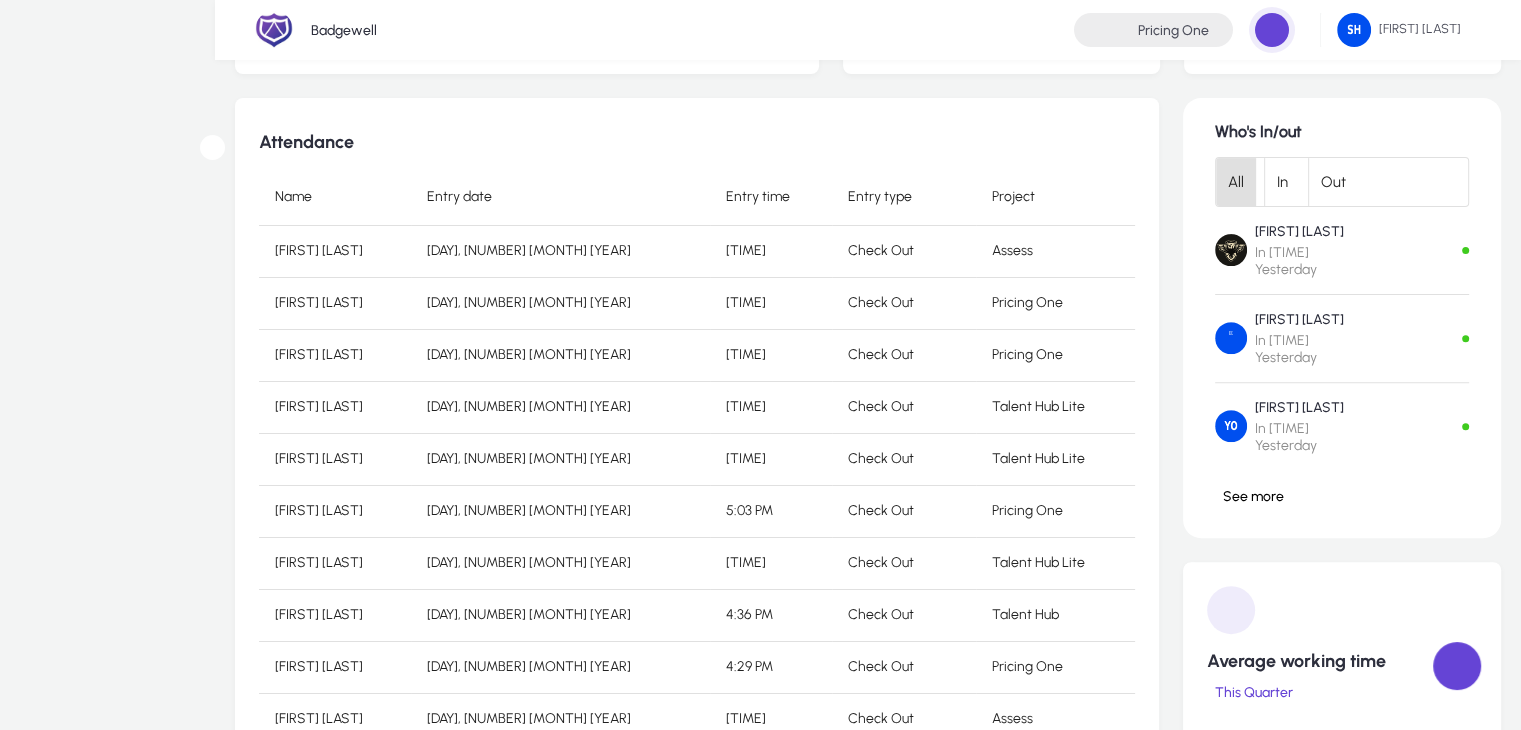 drag, startPoint x: 722, startPoint y: 523, endPoint x: 668, endPoint y: 511, distance: 55.31727 